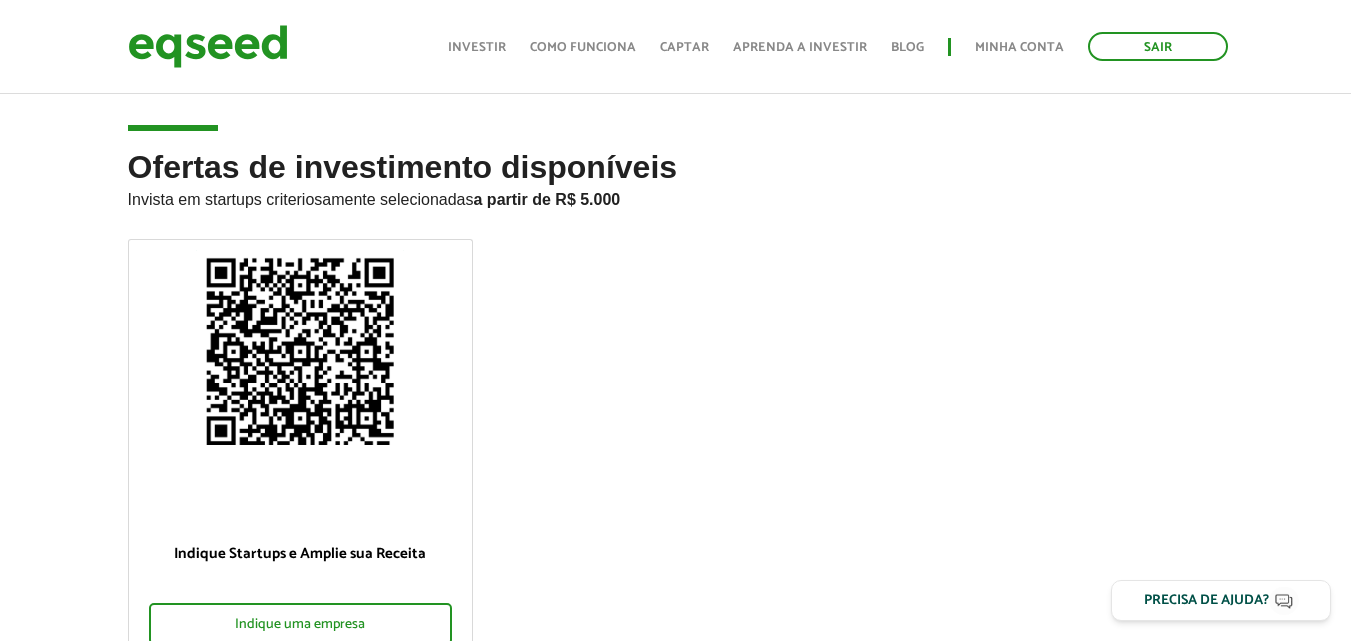 scroll, scrollTop: 700, scrollLeft: 0, axis: vertical 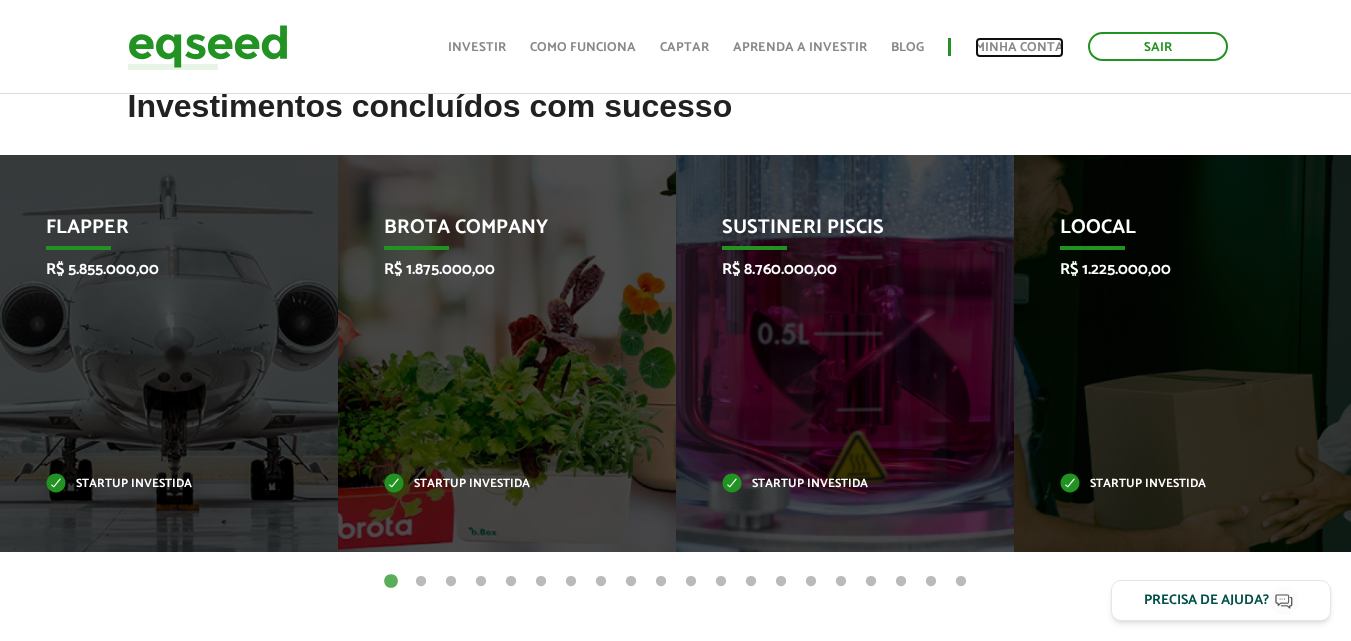 click on "Minha conta" at bounding box center (1019, 47) 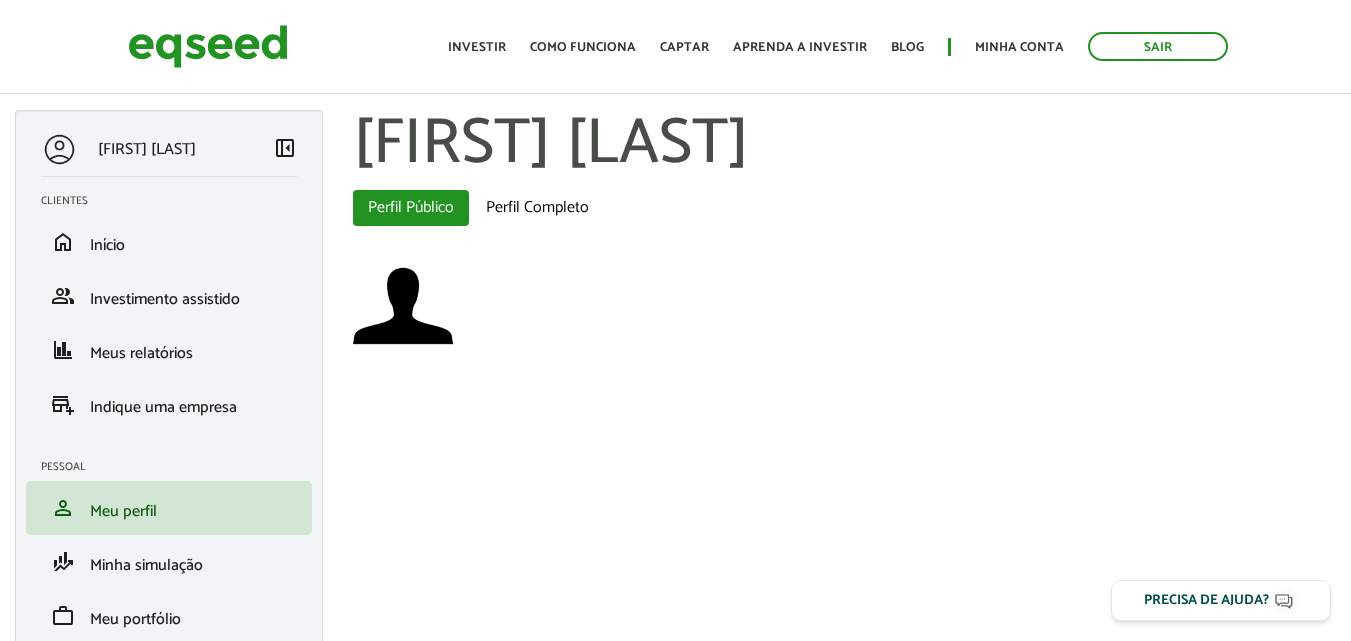 scroll, scrollTop: 0, scrollLeft: 0, axis: both 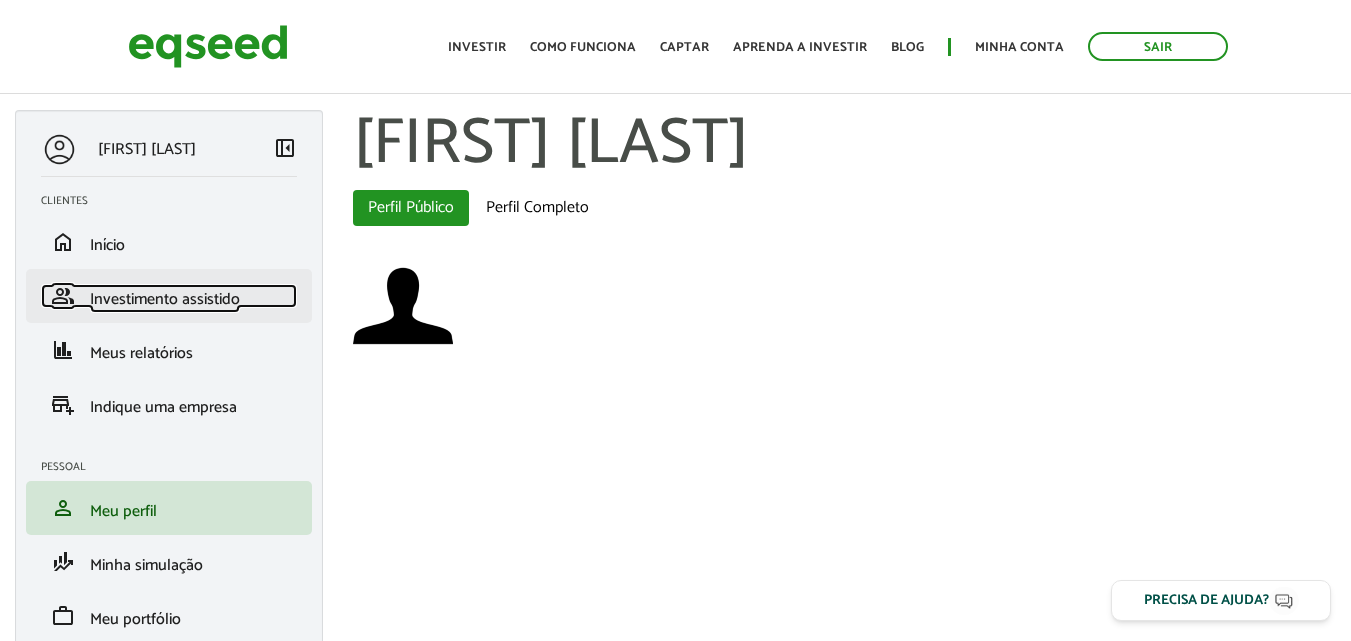 click on "Investimento assistido" at bounding box center (165, 299) 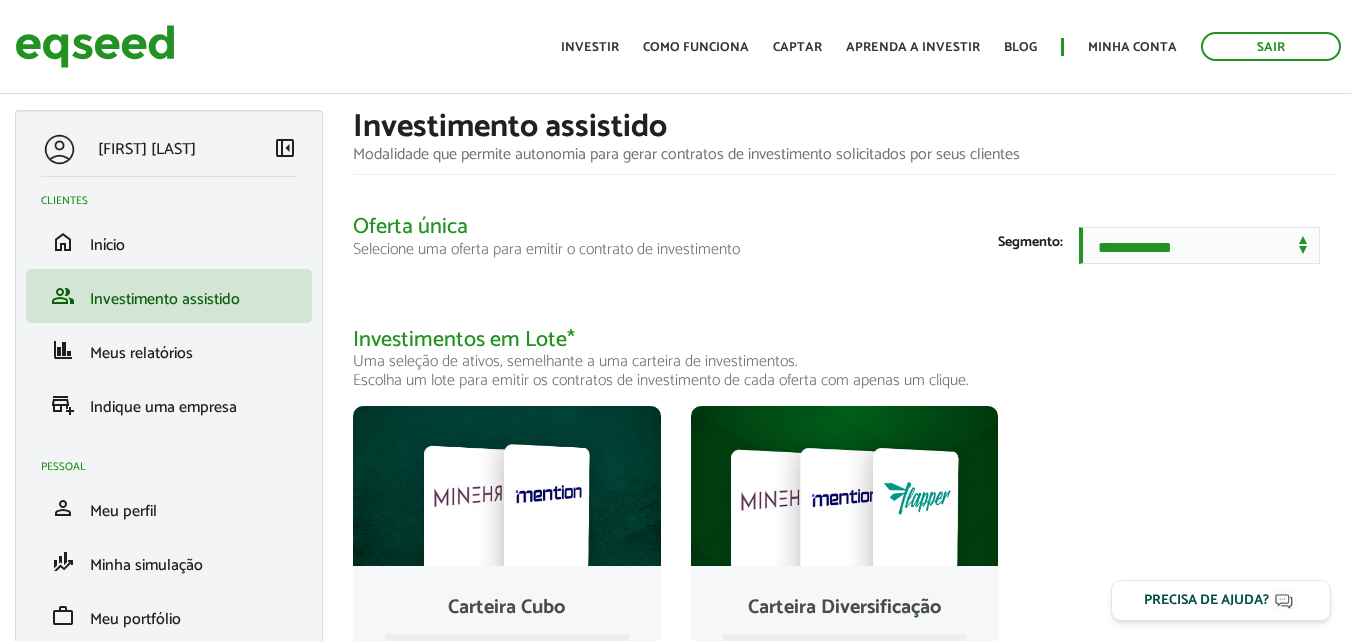 scroll, scrollTop: 0, scrollLeft: 0, axis: both 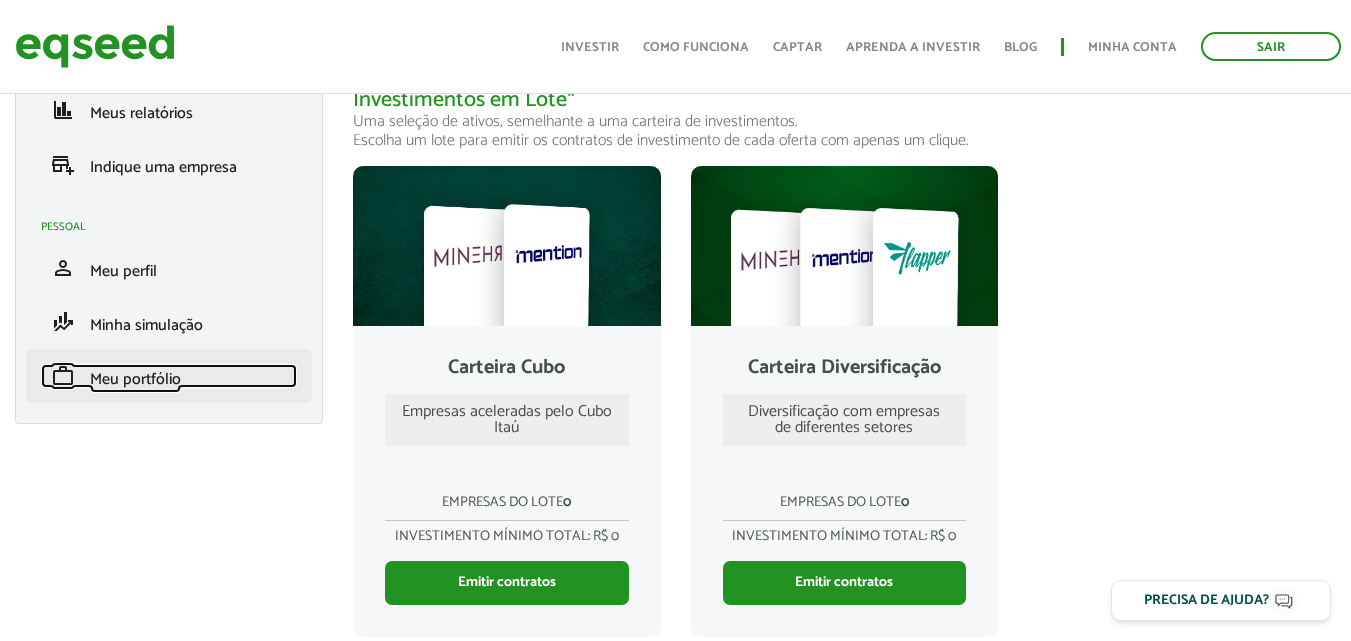 click on "Meu portfólio" at bounding box center (135, 379) 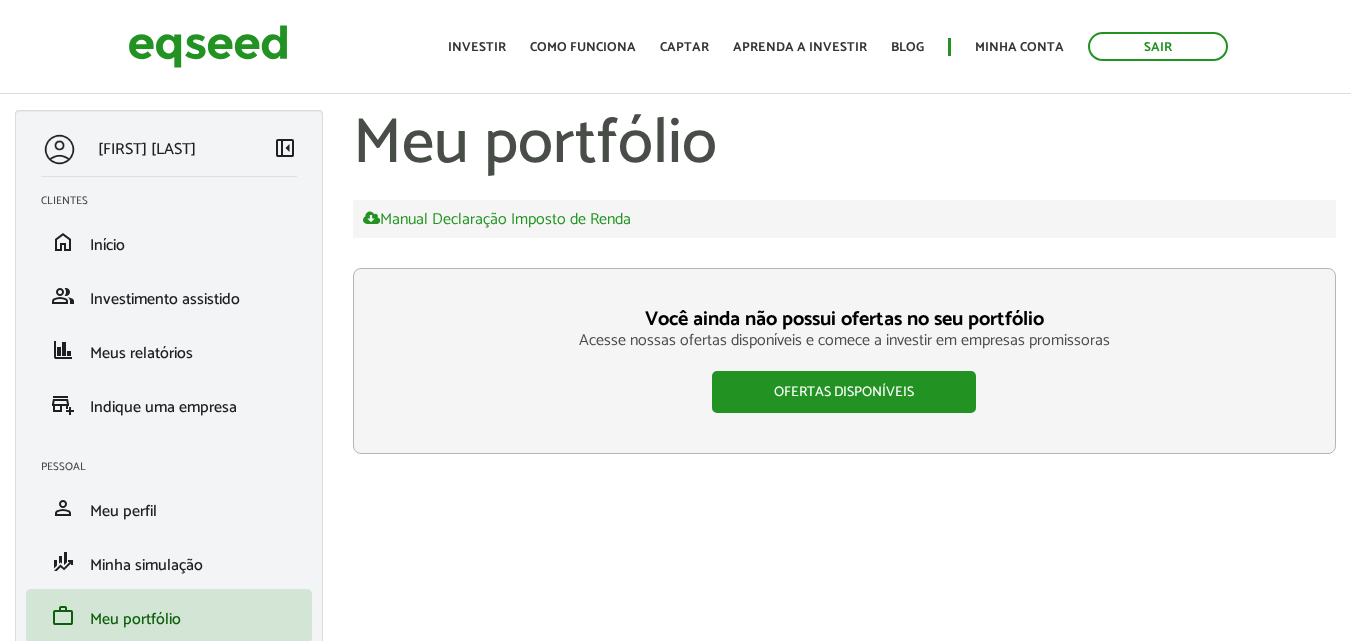 scroll, scrollTop: 0, scrollLeft: 0, axis: both 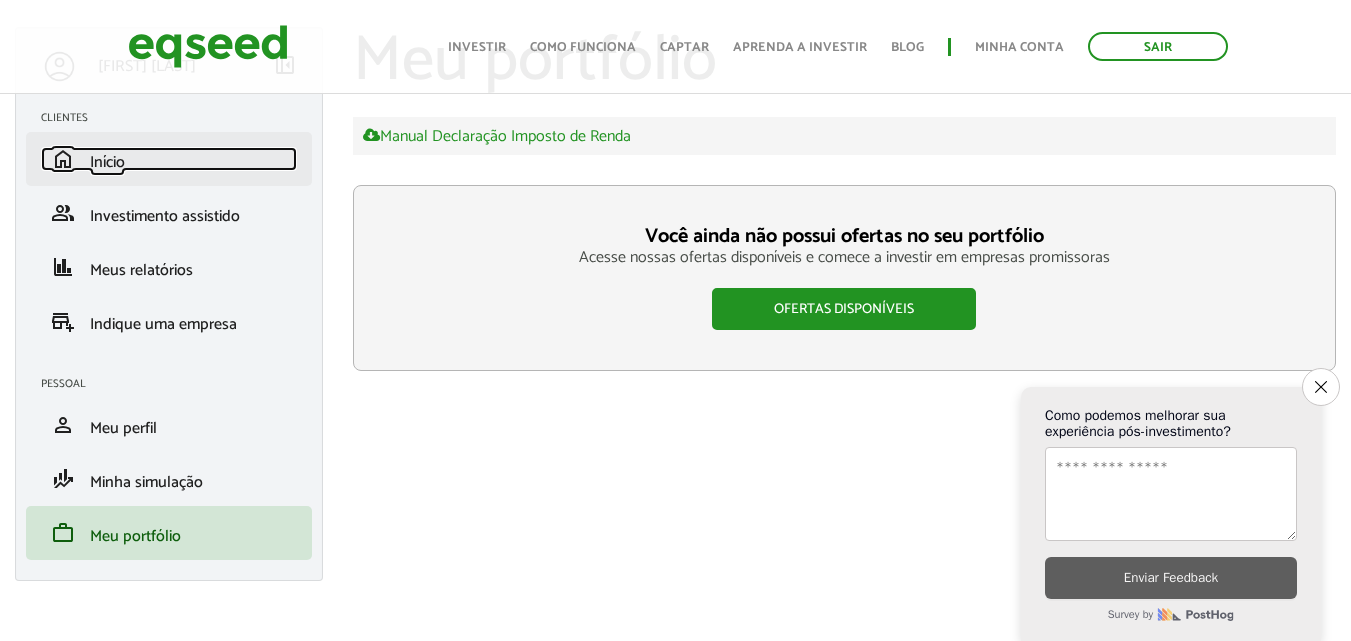 click on "Início" at bounding box center (107, 162) 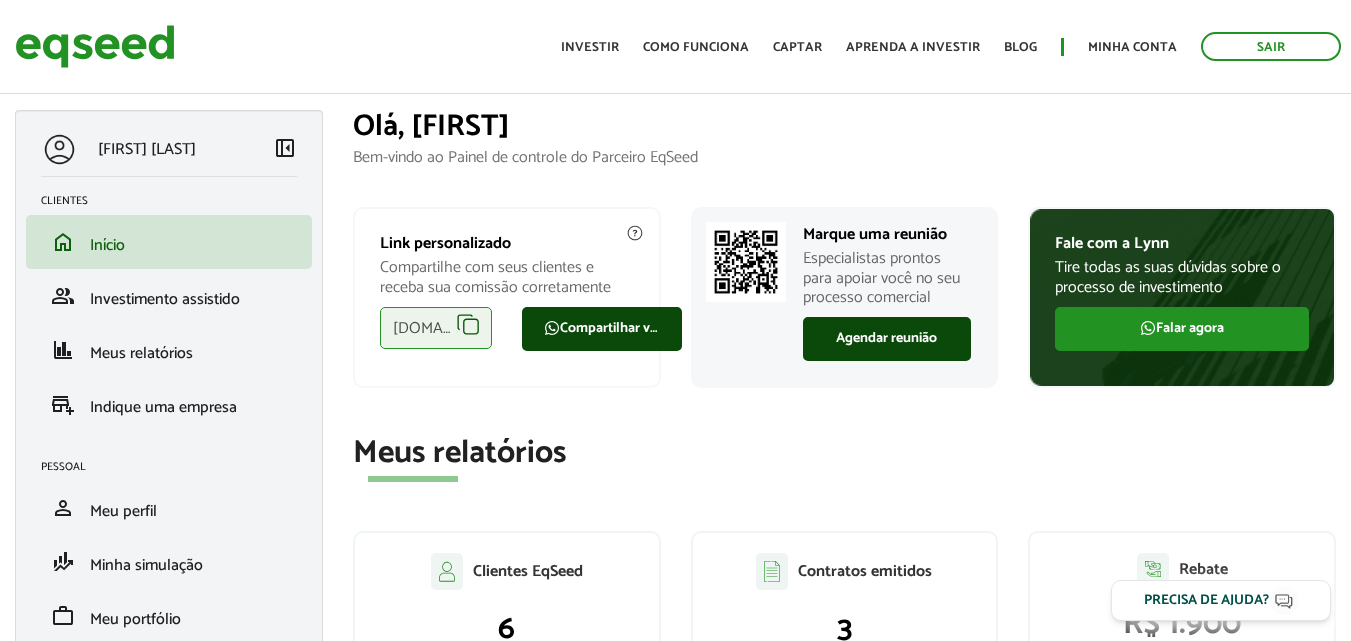 scroll, scrollTop: 0, scrollLeft: 0, axis: both 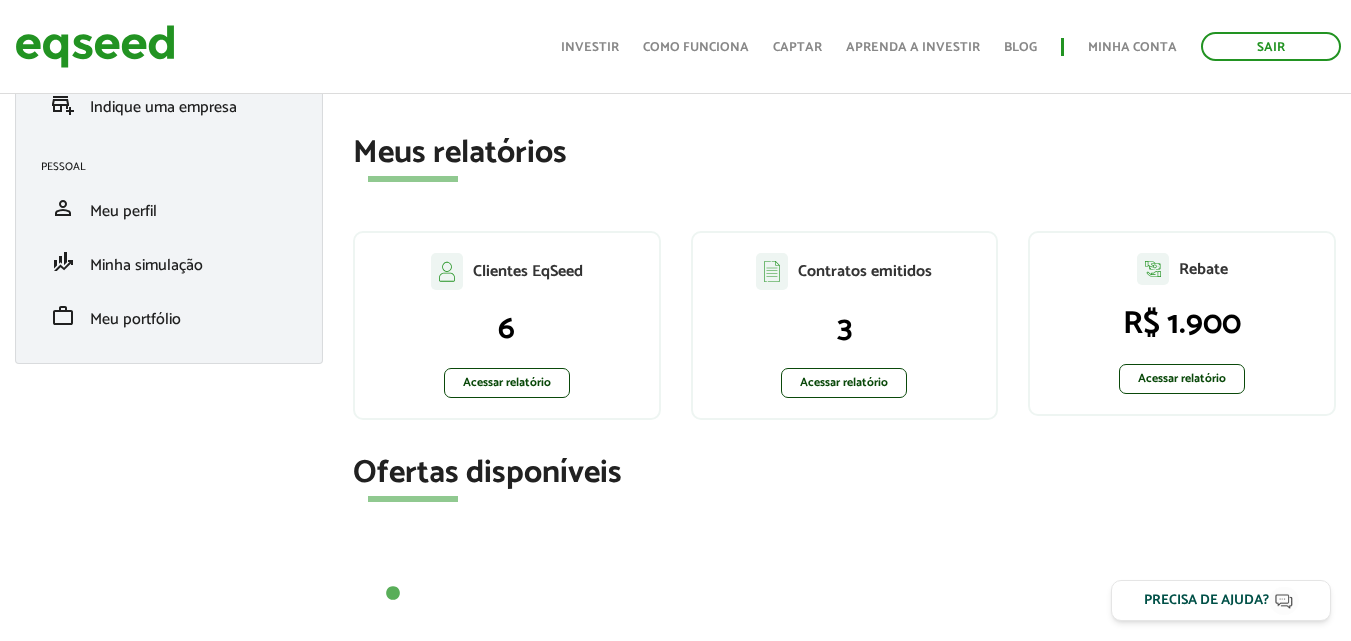 click on "6" at bounding box center (507, 329) 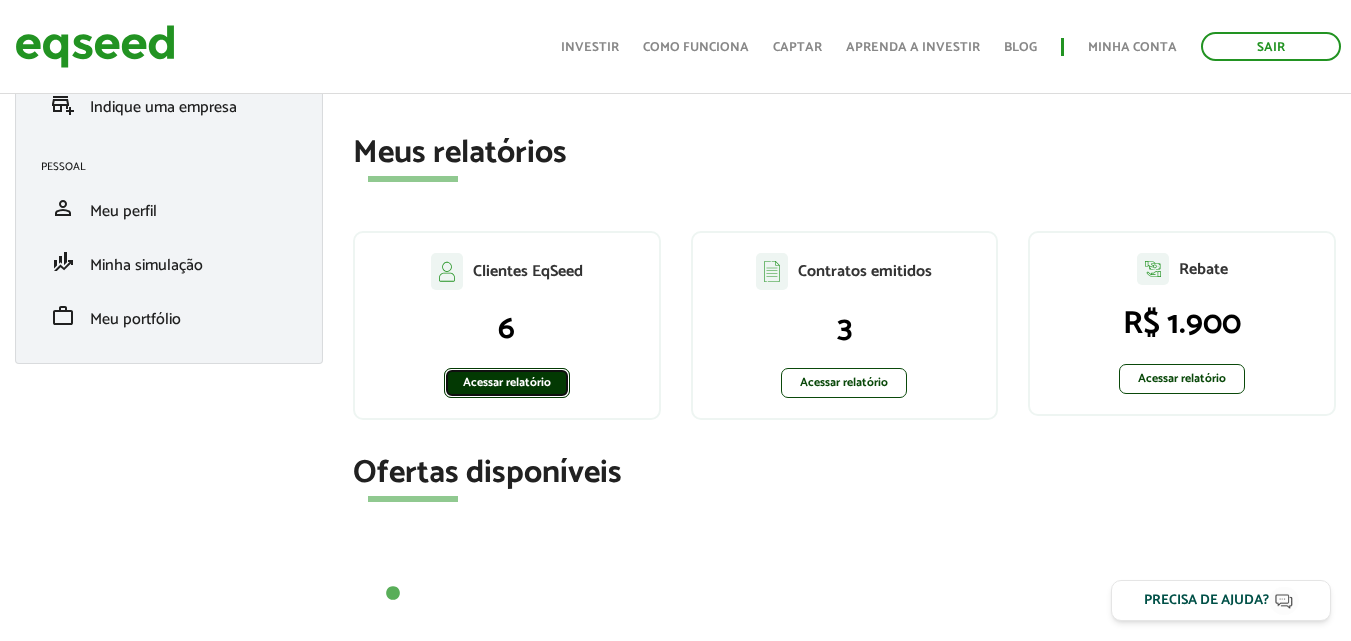 click on "Acessar relatório" at bounding box center (507, 383) 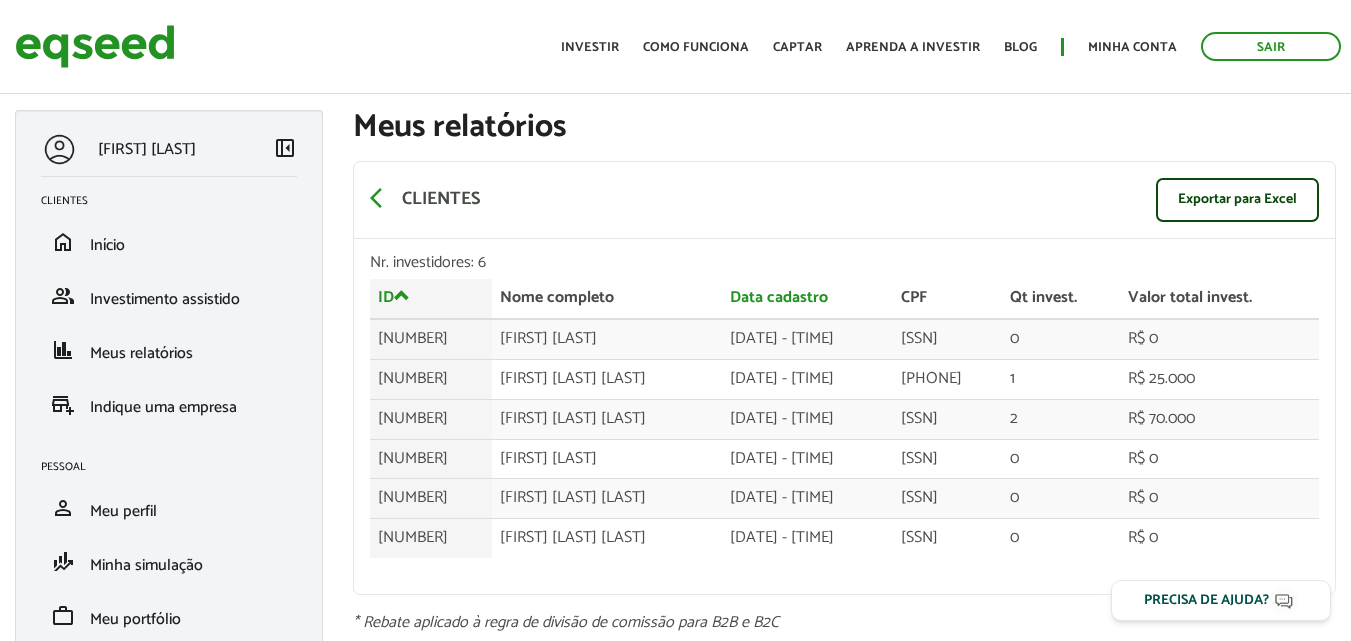 scroll, scrollTop: 0, scrollLeft: 0, axis: both 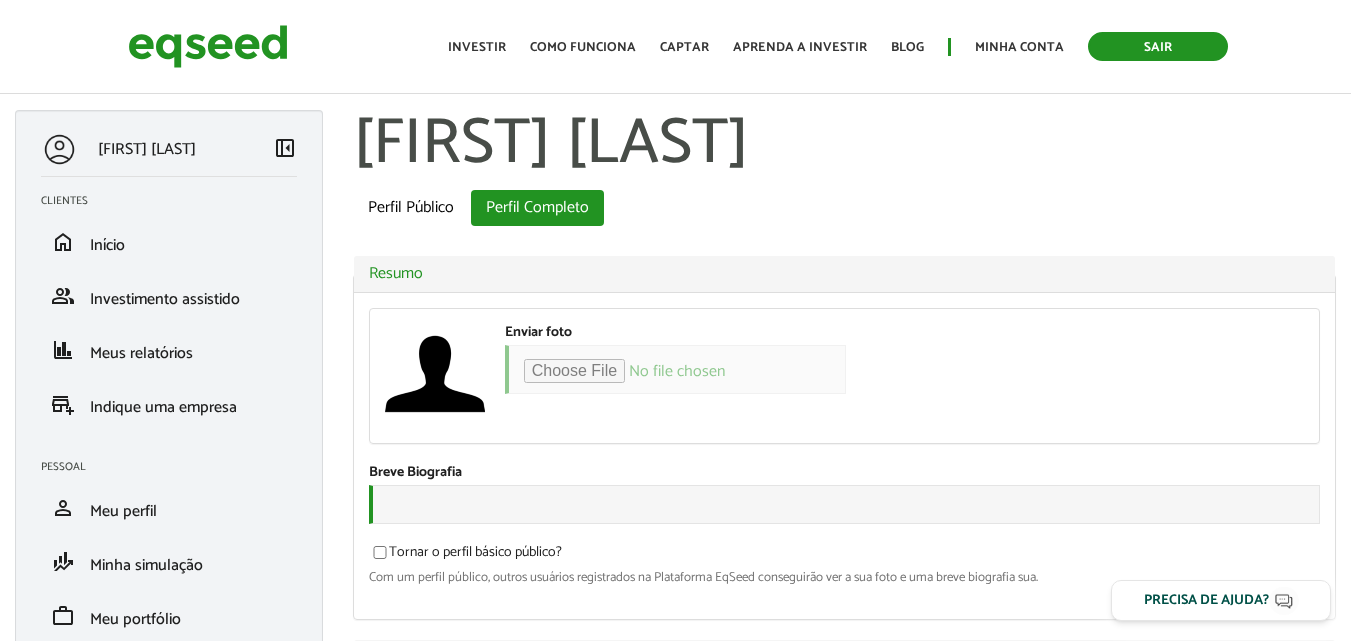 click on "Sair" at bounding box center (1158, 46) 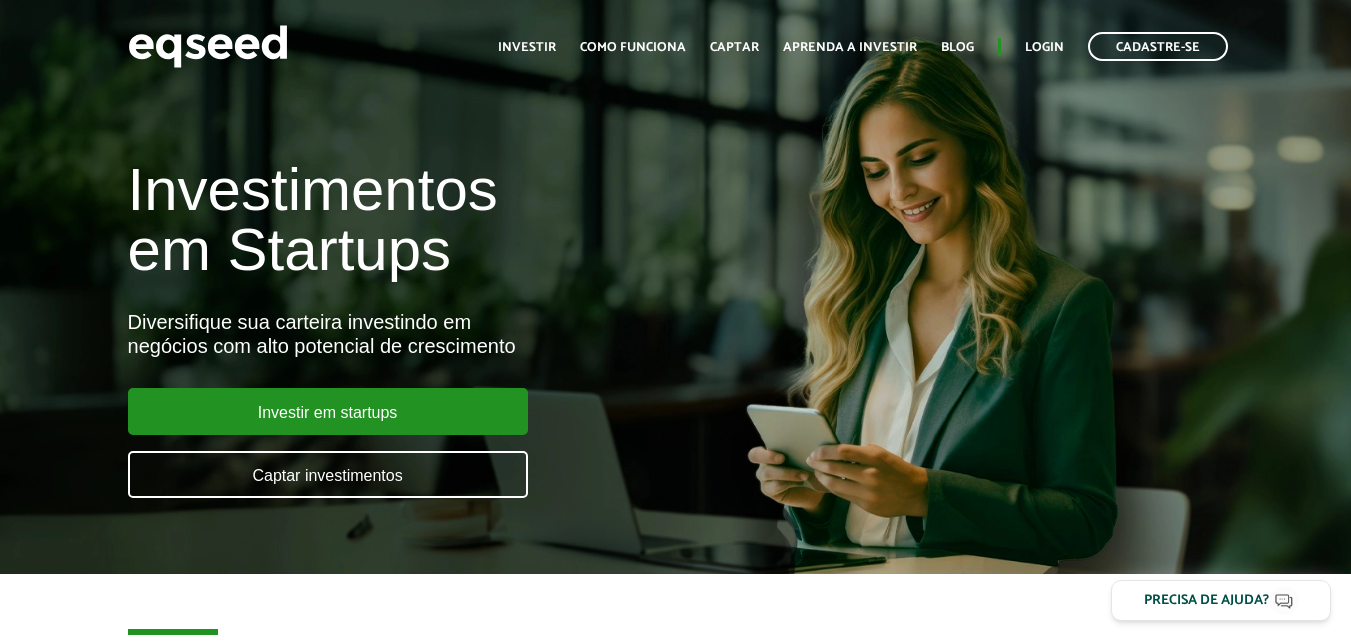 scroll, scrollTop: 0, scrollLeft: 0, axis: both 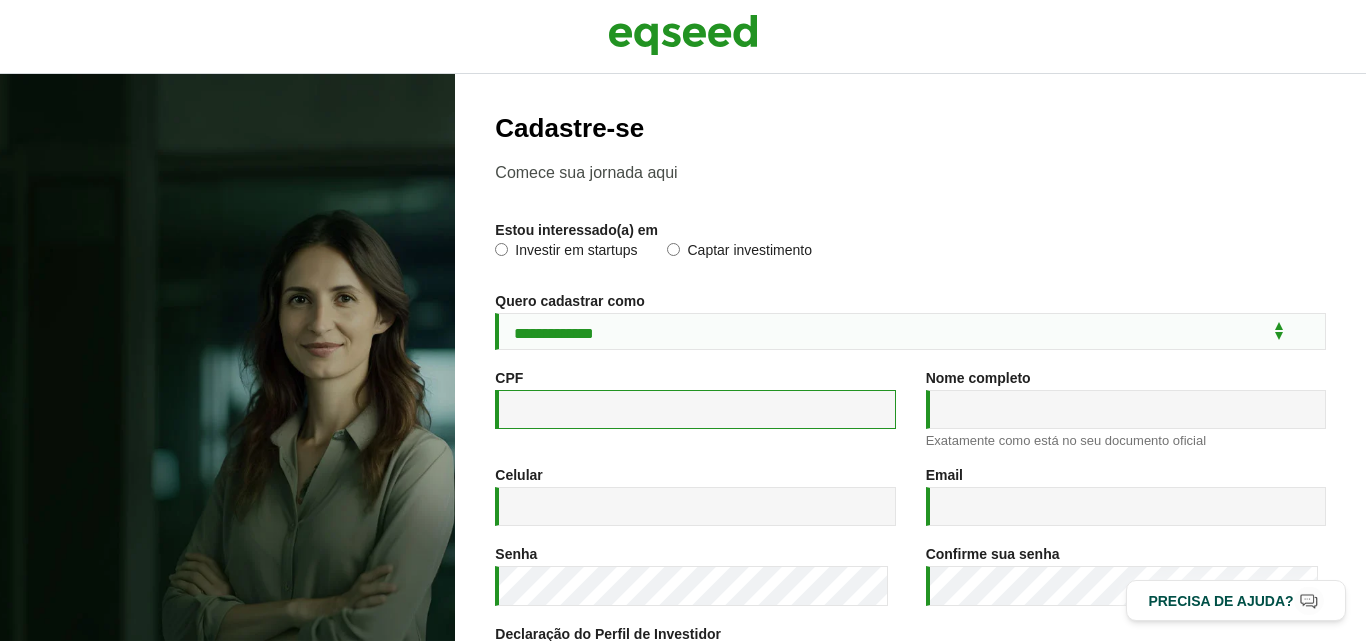 click on "CPF  *" at bounding box center (695, 409) 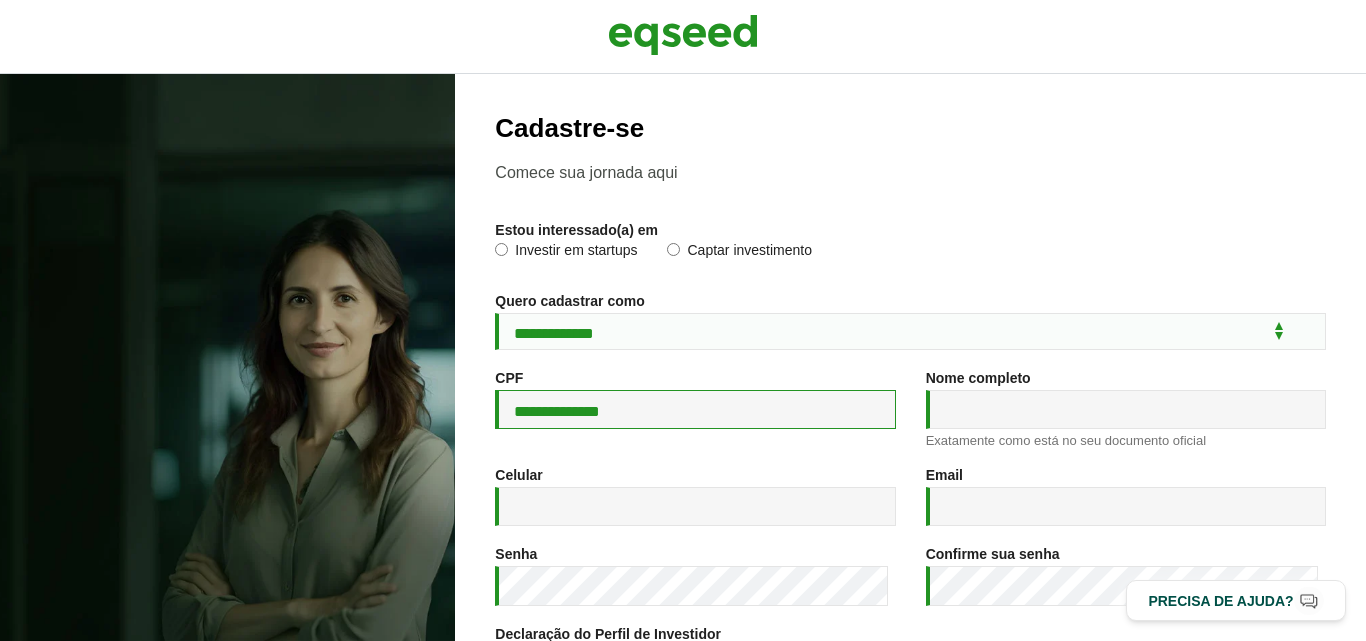 type on "**********" 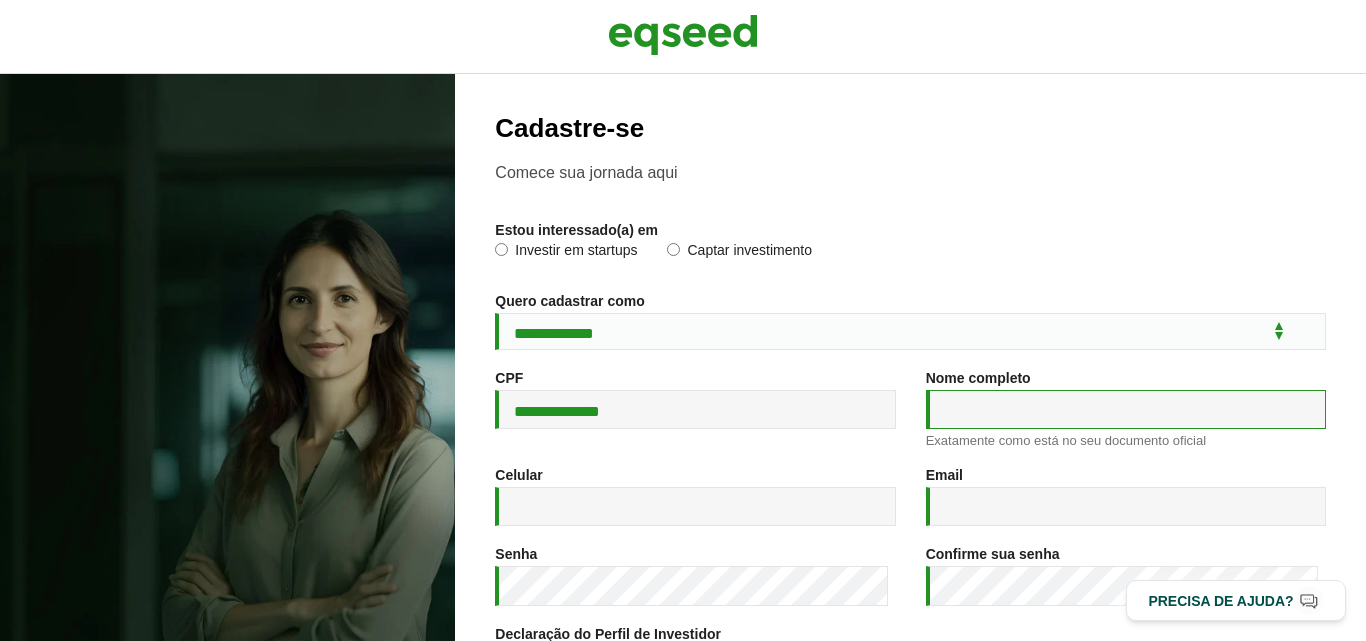 click on "Nome completo  *" at bounding box center [1126, 409] 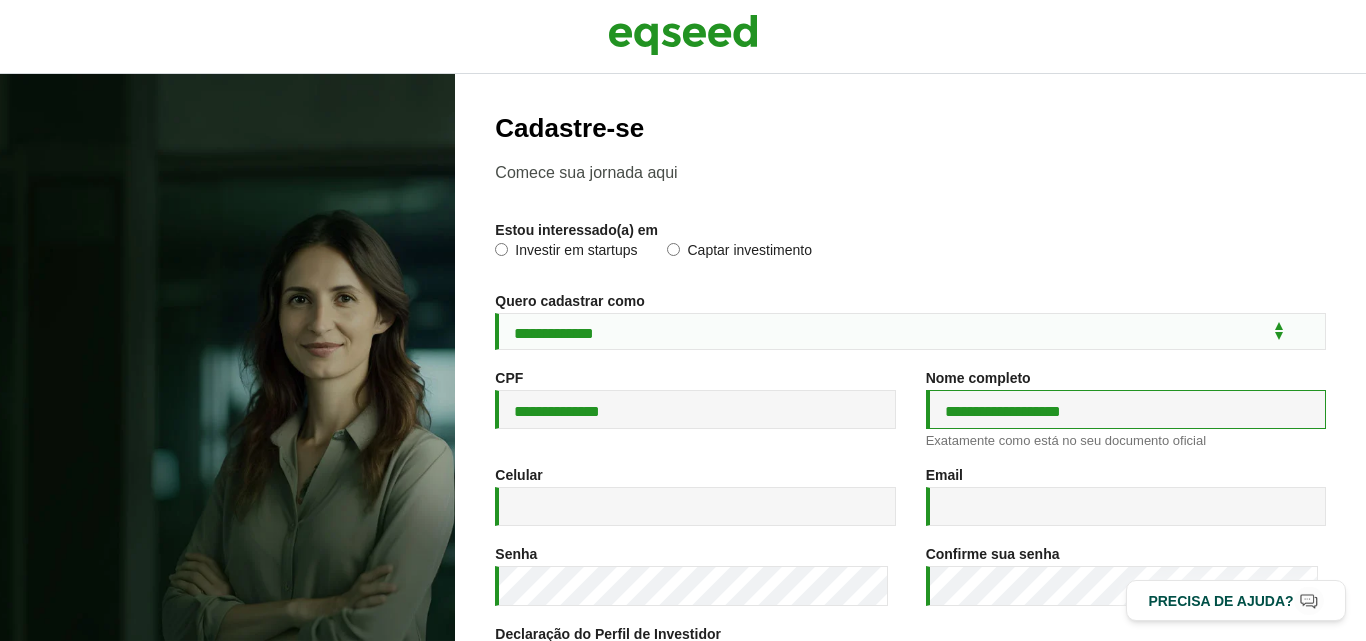 type on "**********" 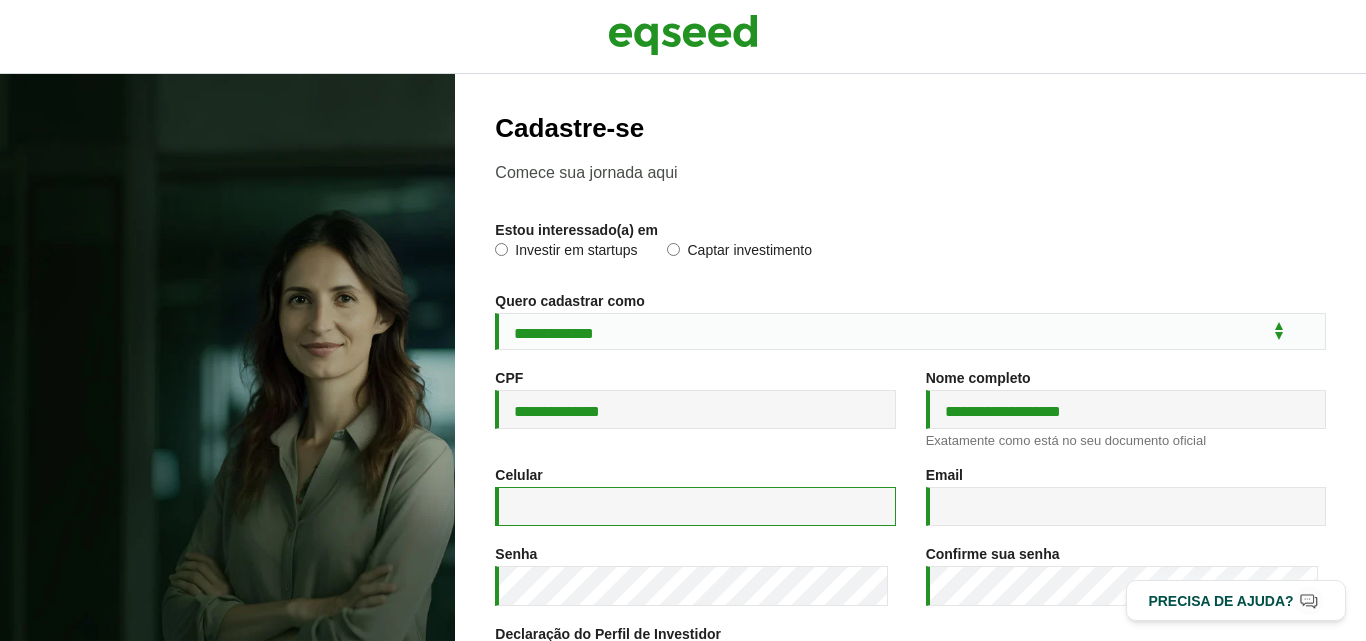 click on "Celular  *" at bounding box center [695, 506] 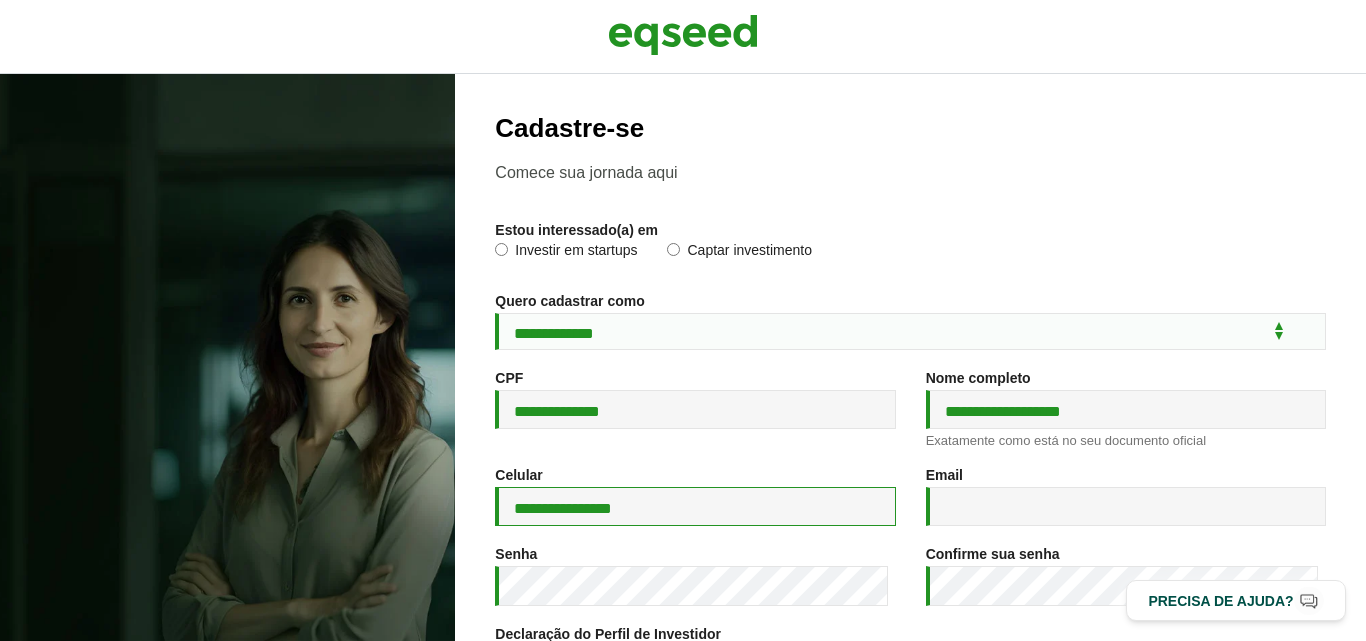 type on "**********" 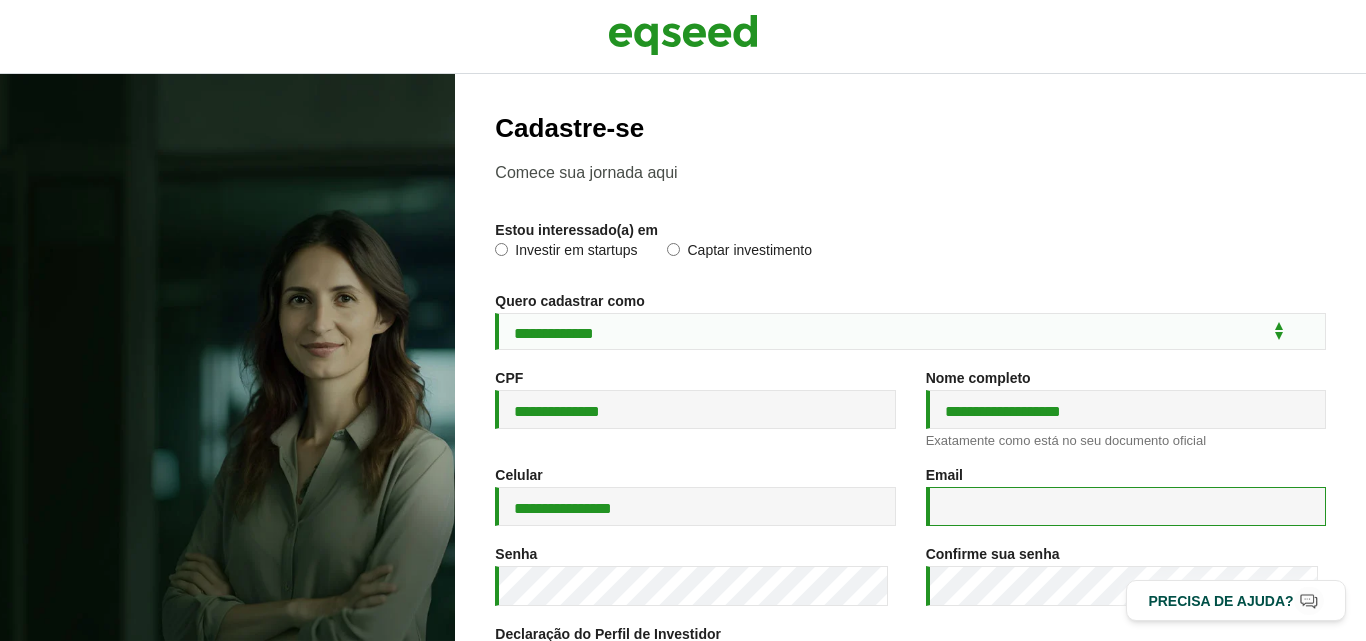 click on "Email  *" at bounding box center [1126, 506] 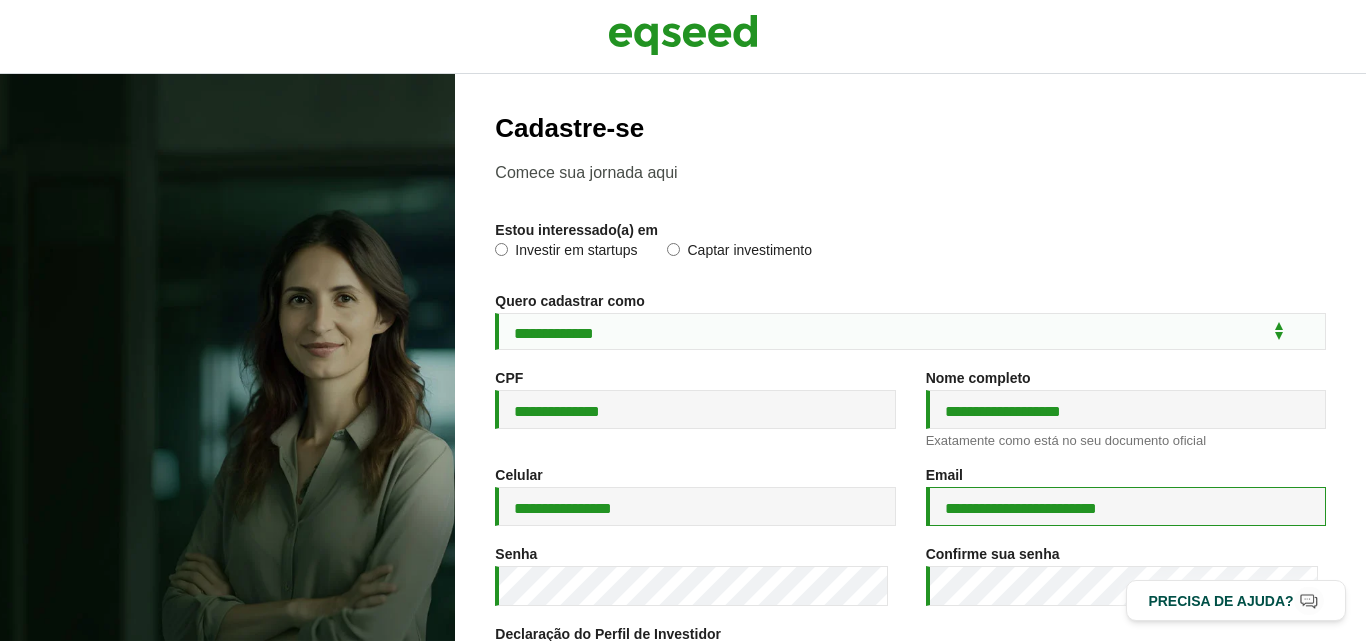 scroll, scrollTop: 100, scrollLeft: 0, axis: vertical 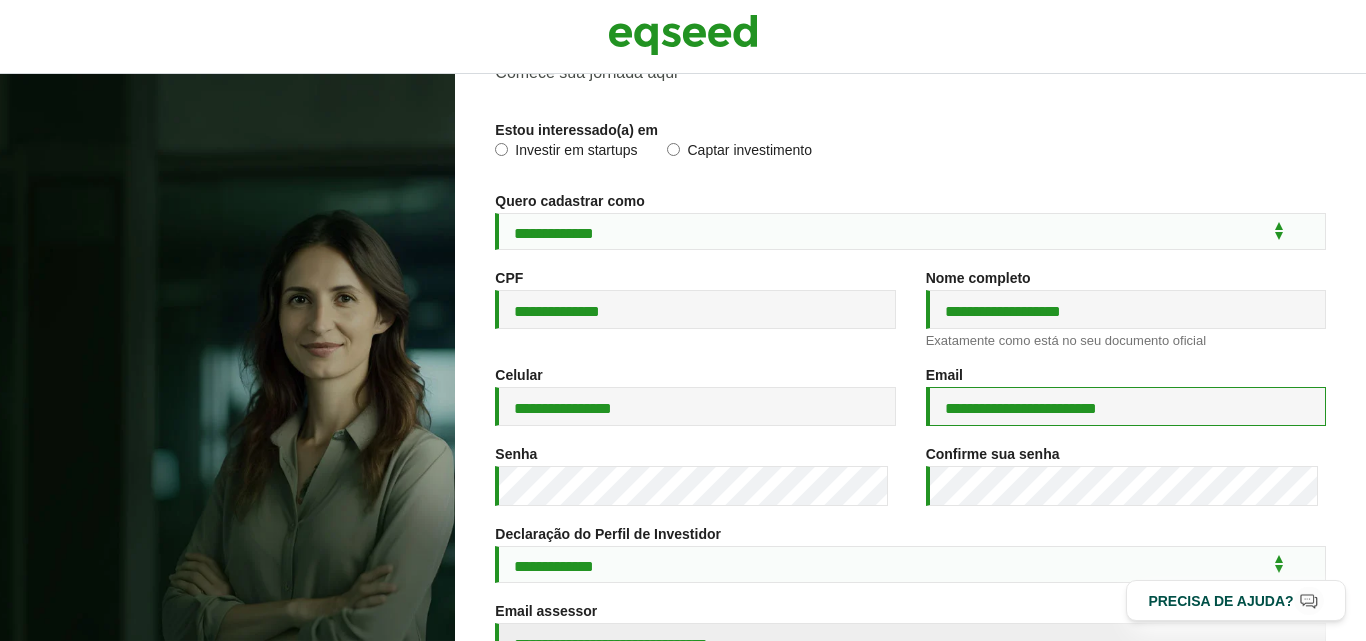 type on "**********" 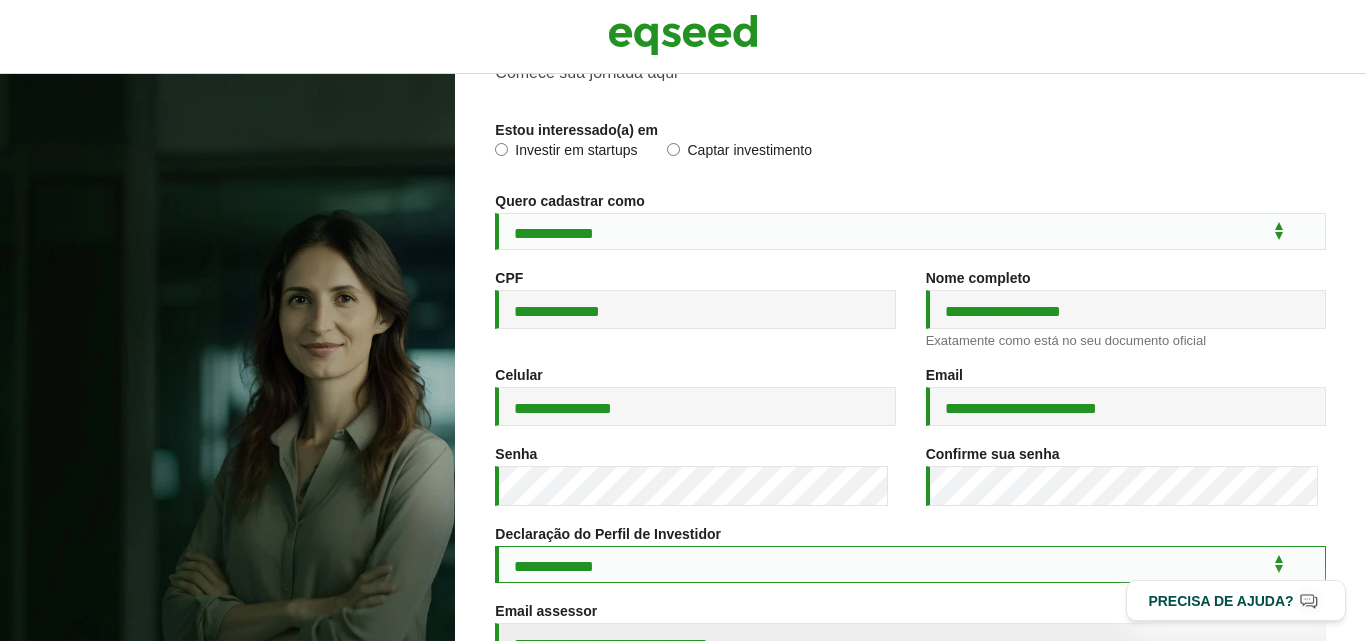 click on "**********" at bounding box center (910, 564) 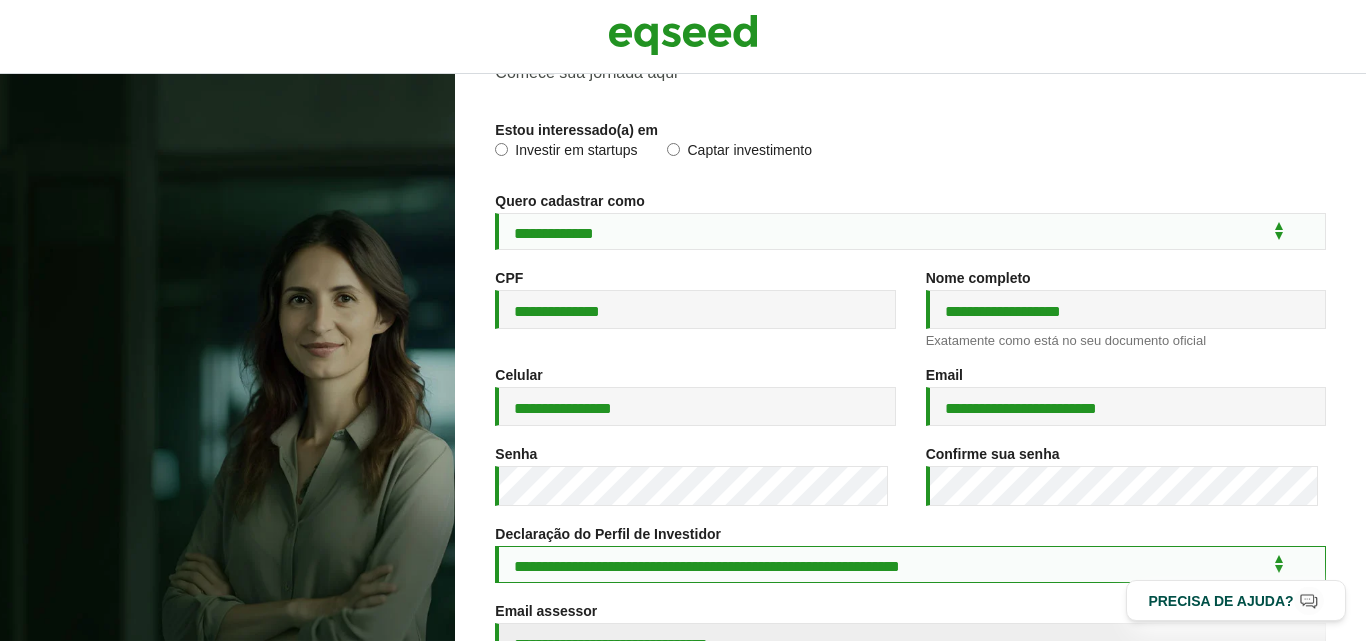 click on "**********" at bounding box center [910, 564] 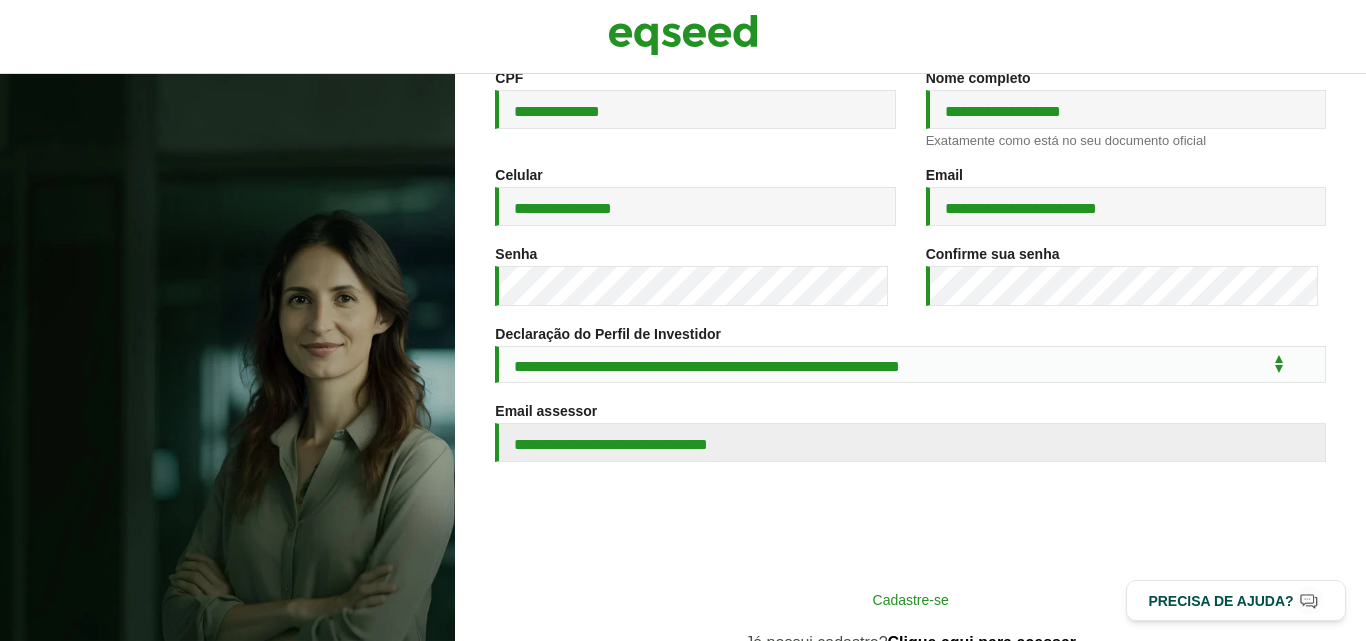 click on "Cadastre-se" at bounding box center (911, 599) 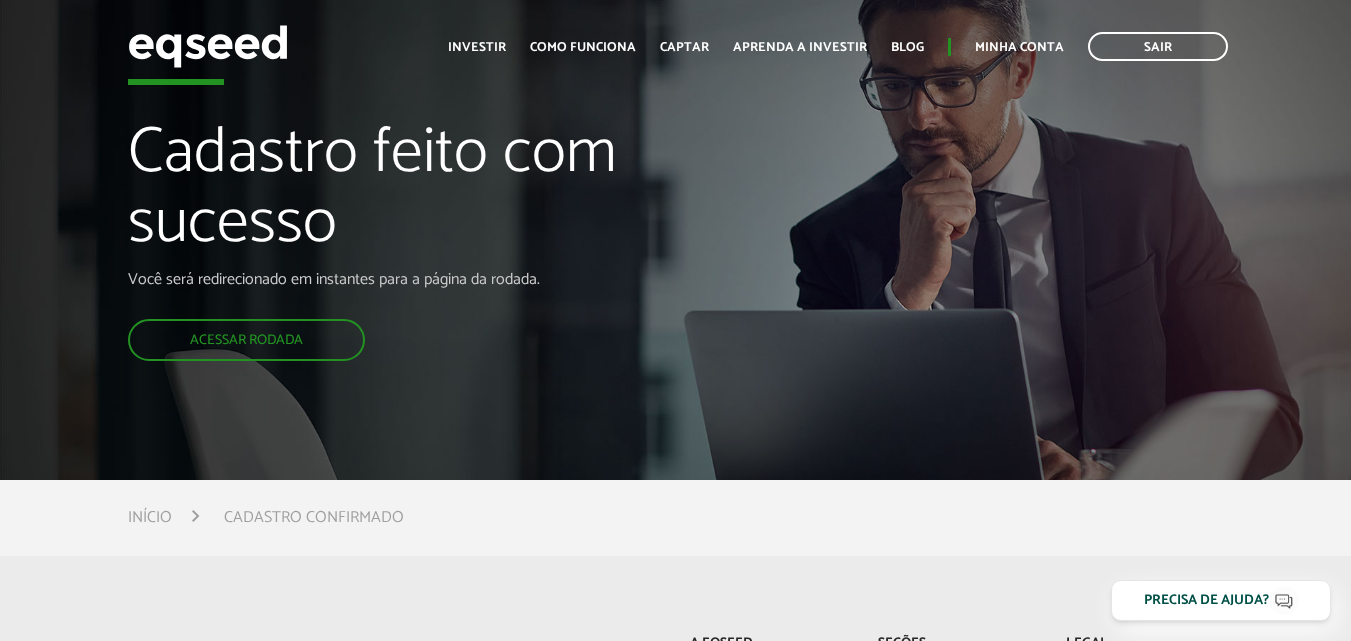 scroll, scrollTop: 0, scrollLeft: 0, axis: both 